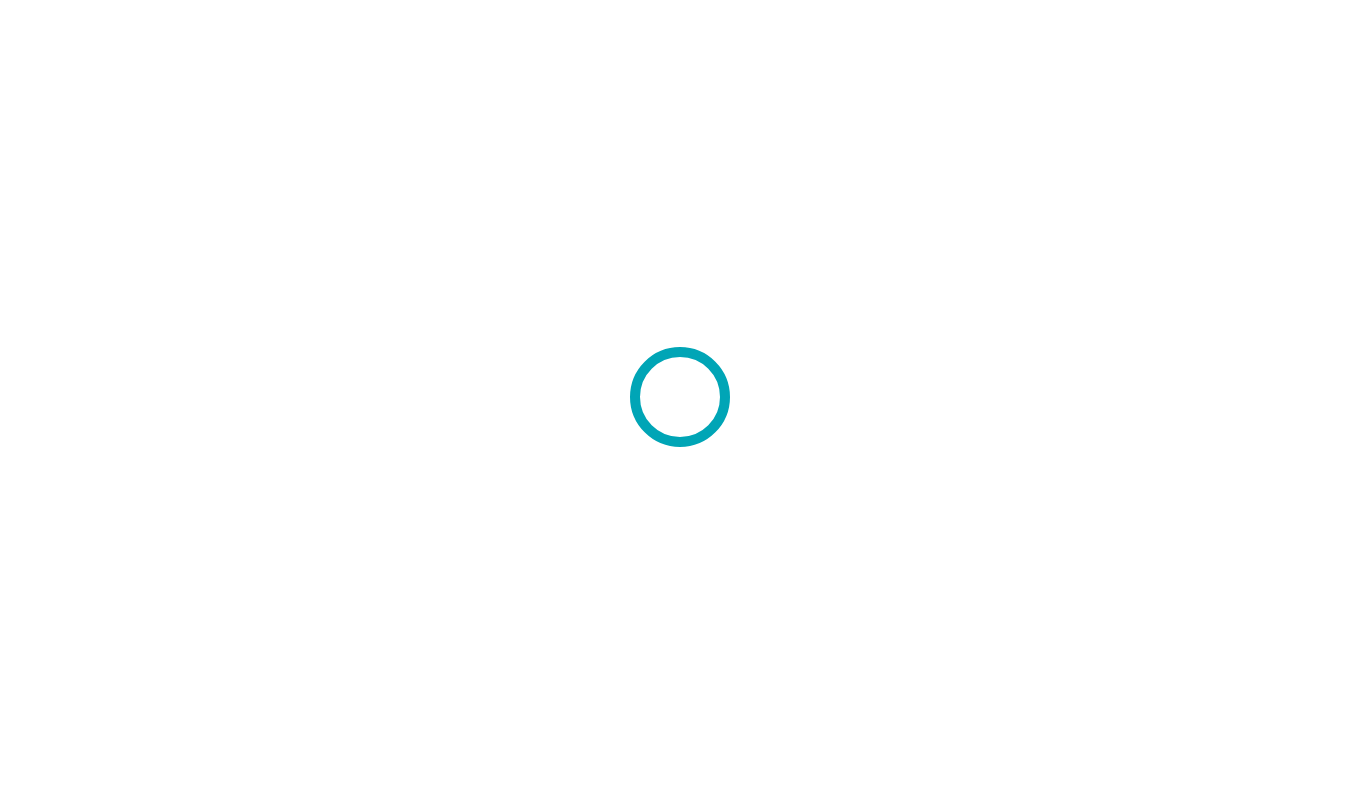 scroll, scrollTop: 0, scrollLeft: 0, axis: both 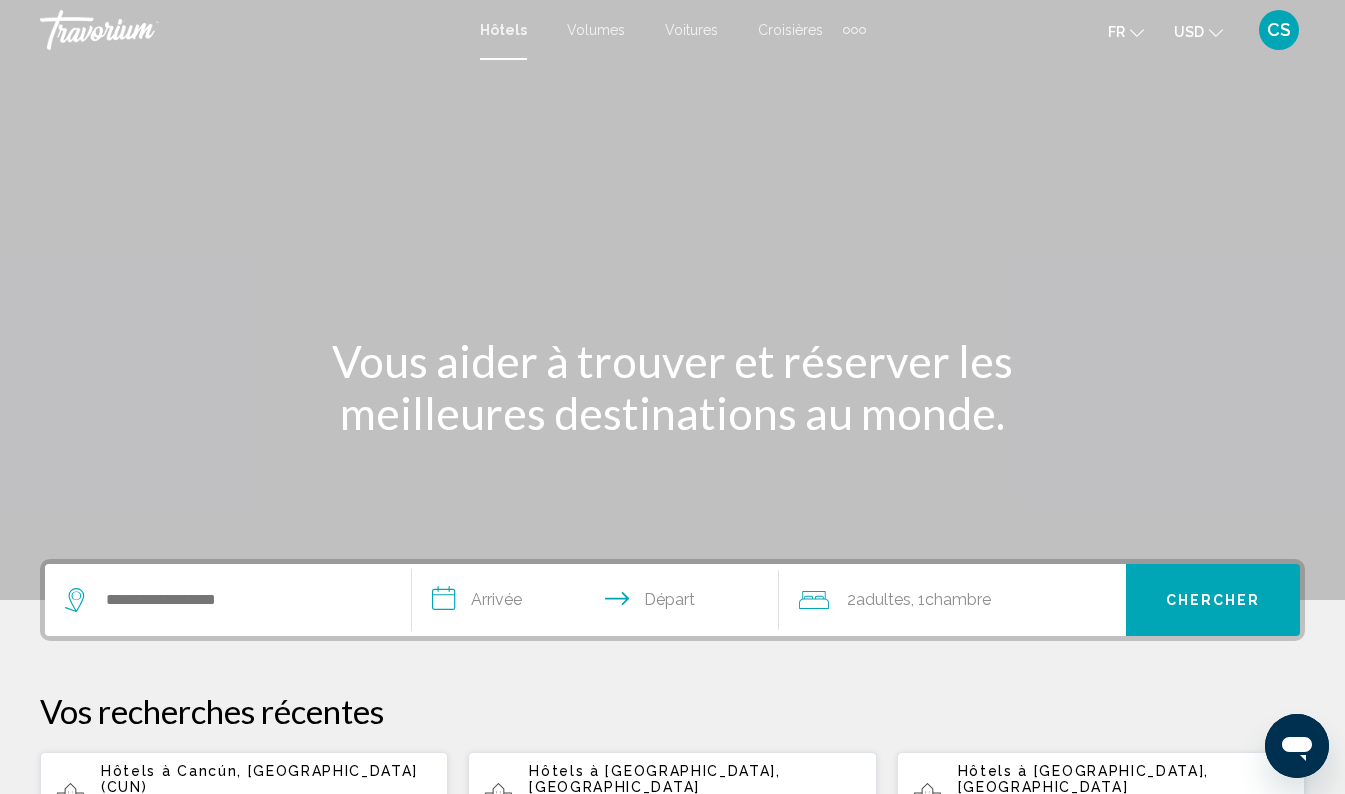 click on "CS" at bounding box center [1279, 30] 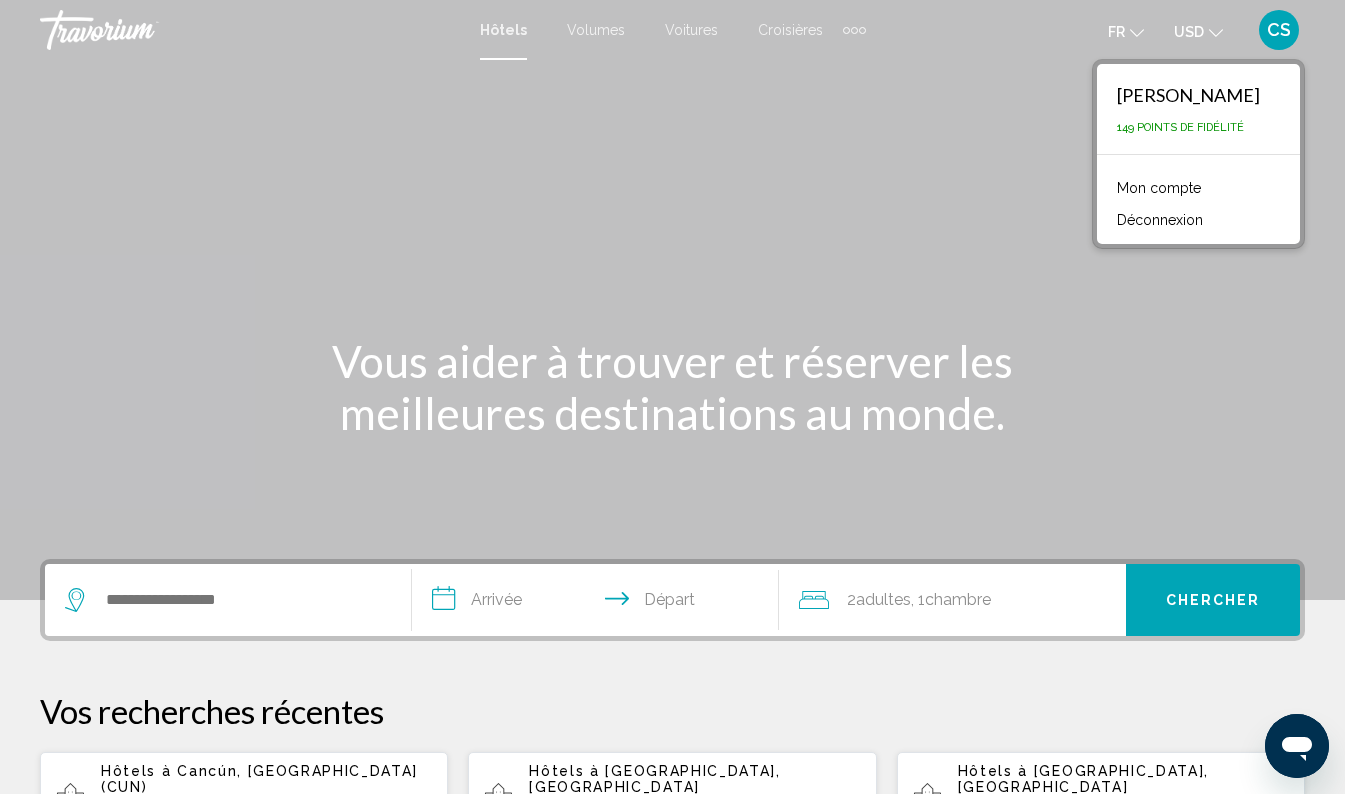click on "Mon compte" at bounding box center (1159, 188) 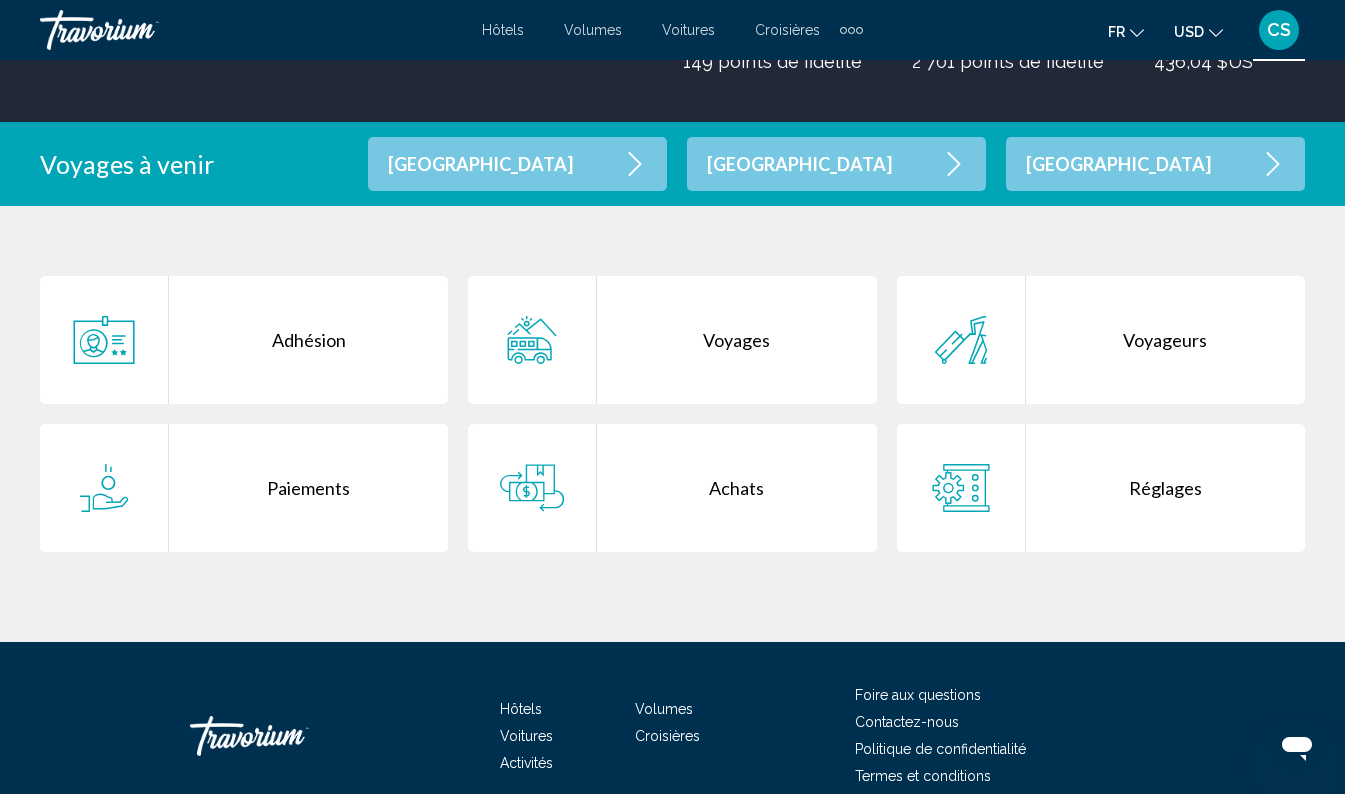 scroll, scrollTop: 320, scrollLeft: 0, axis: vertical 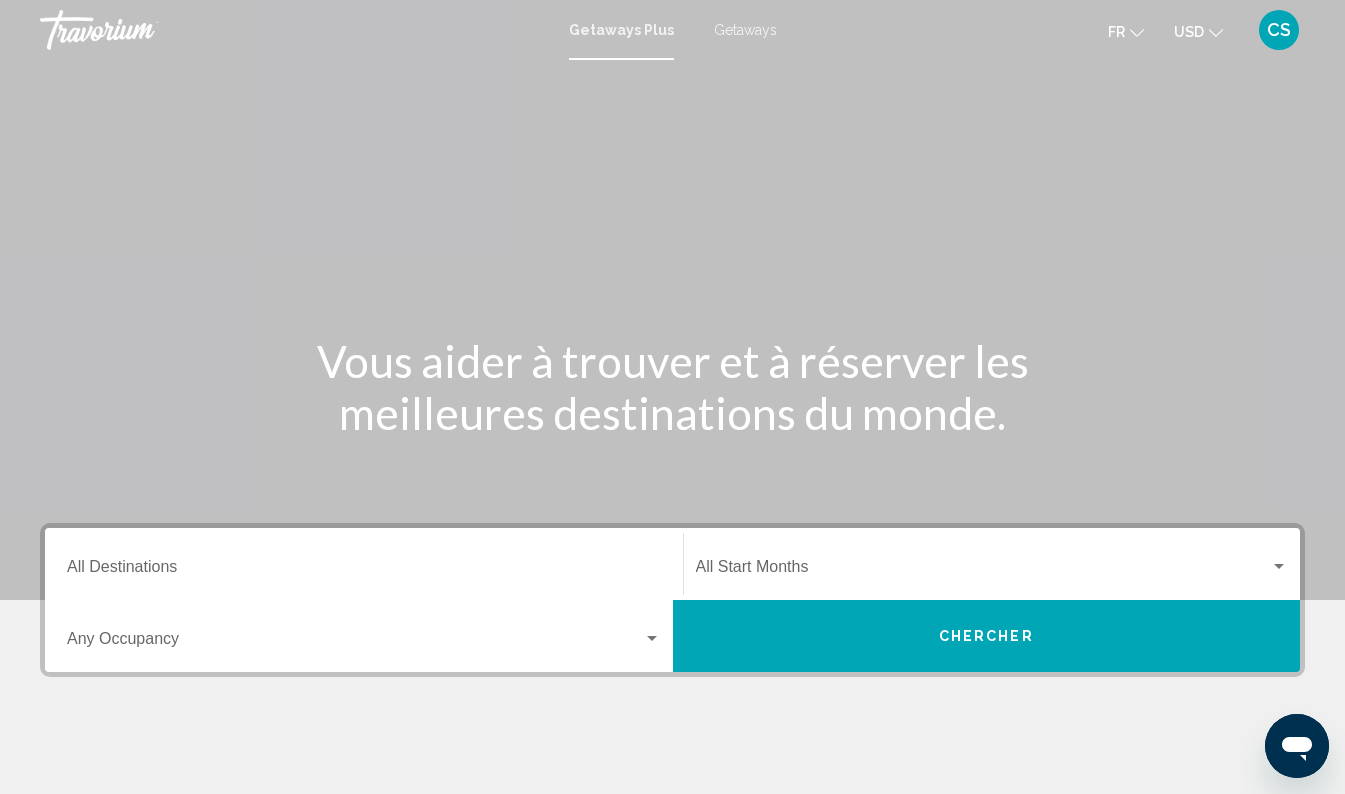 click on "Getaways" at bounding box center (745, 30) 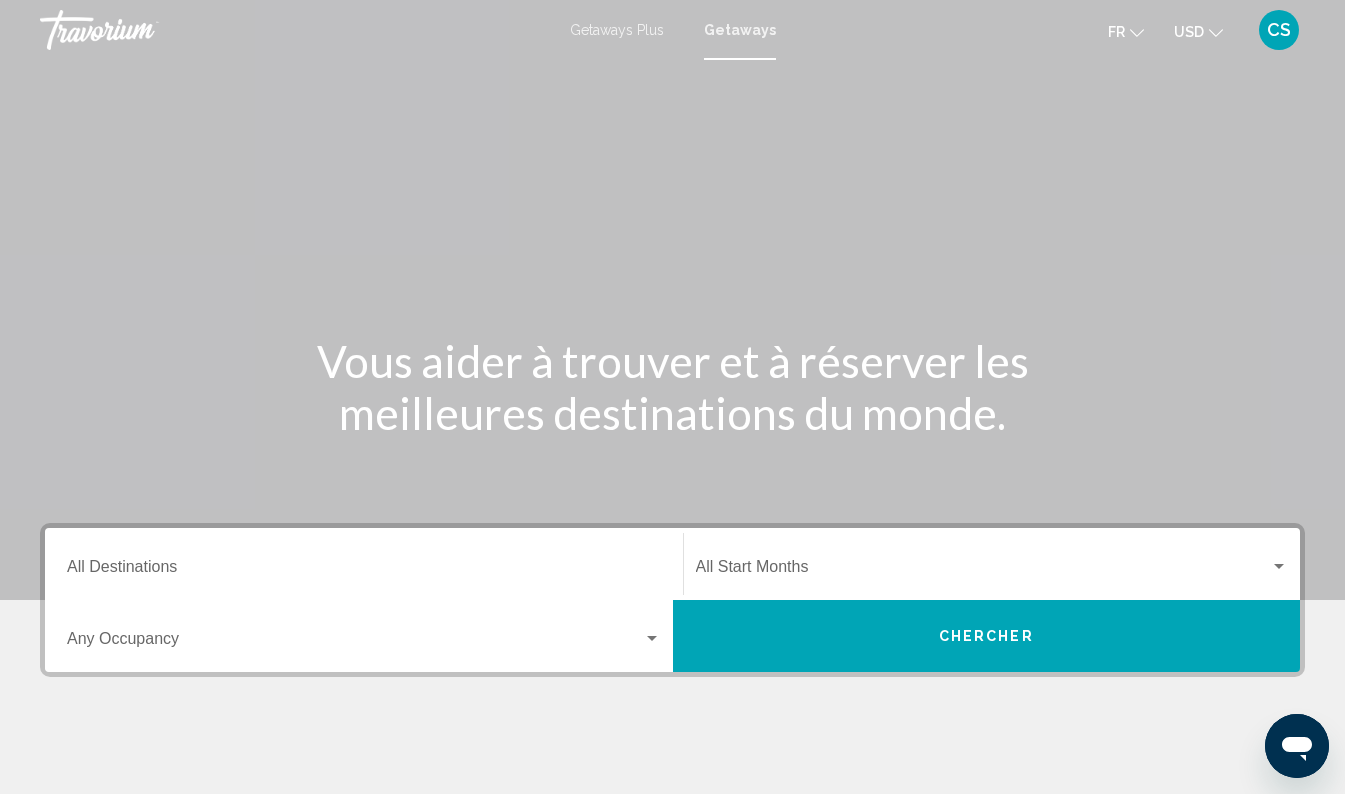 click on "Destination All Destinations" at bounding box center [364, 571] 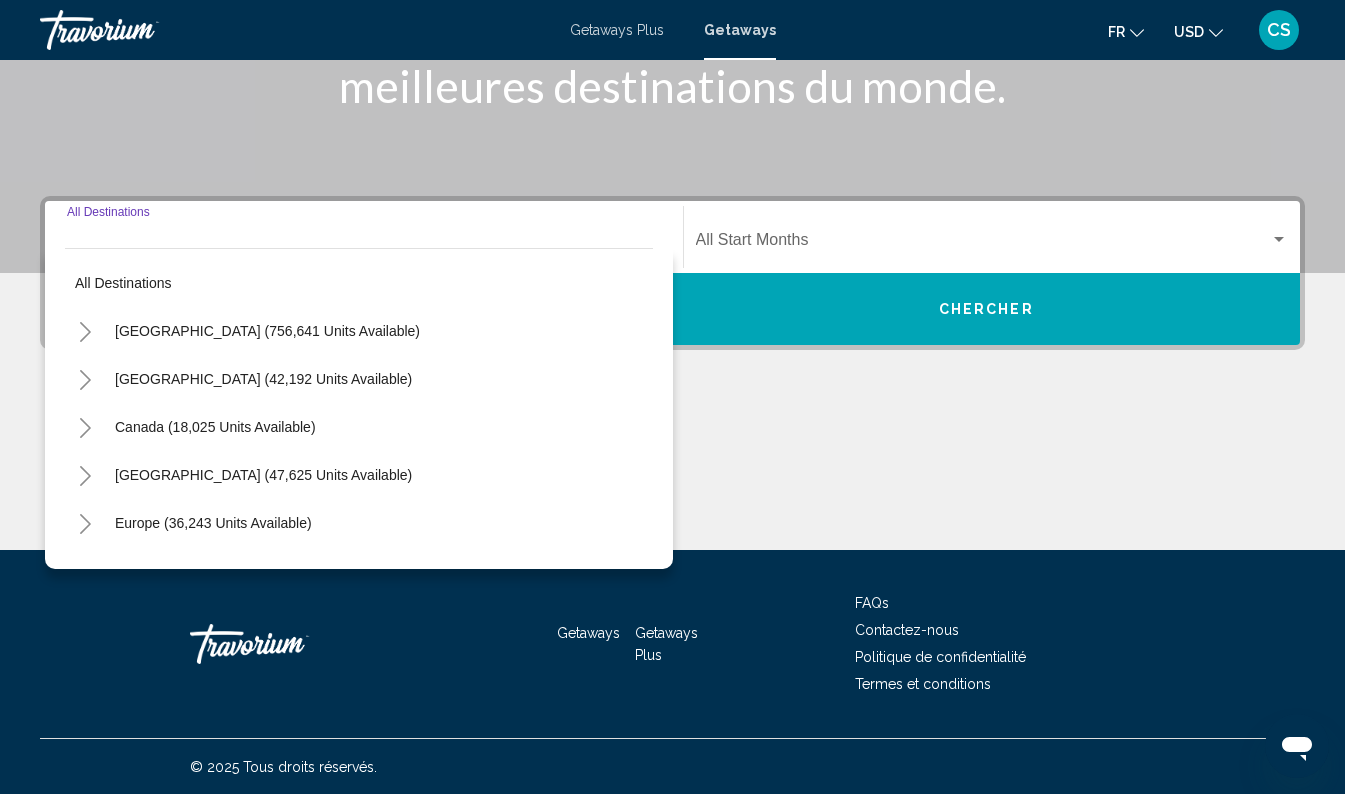 scroll, scrollTop: 328, scrollLeft: 0, axis: vertical 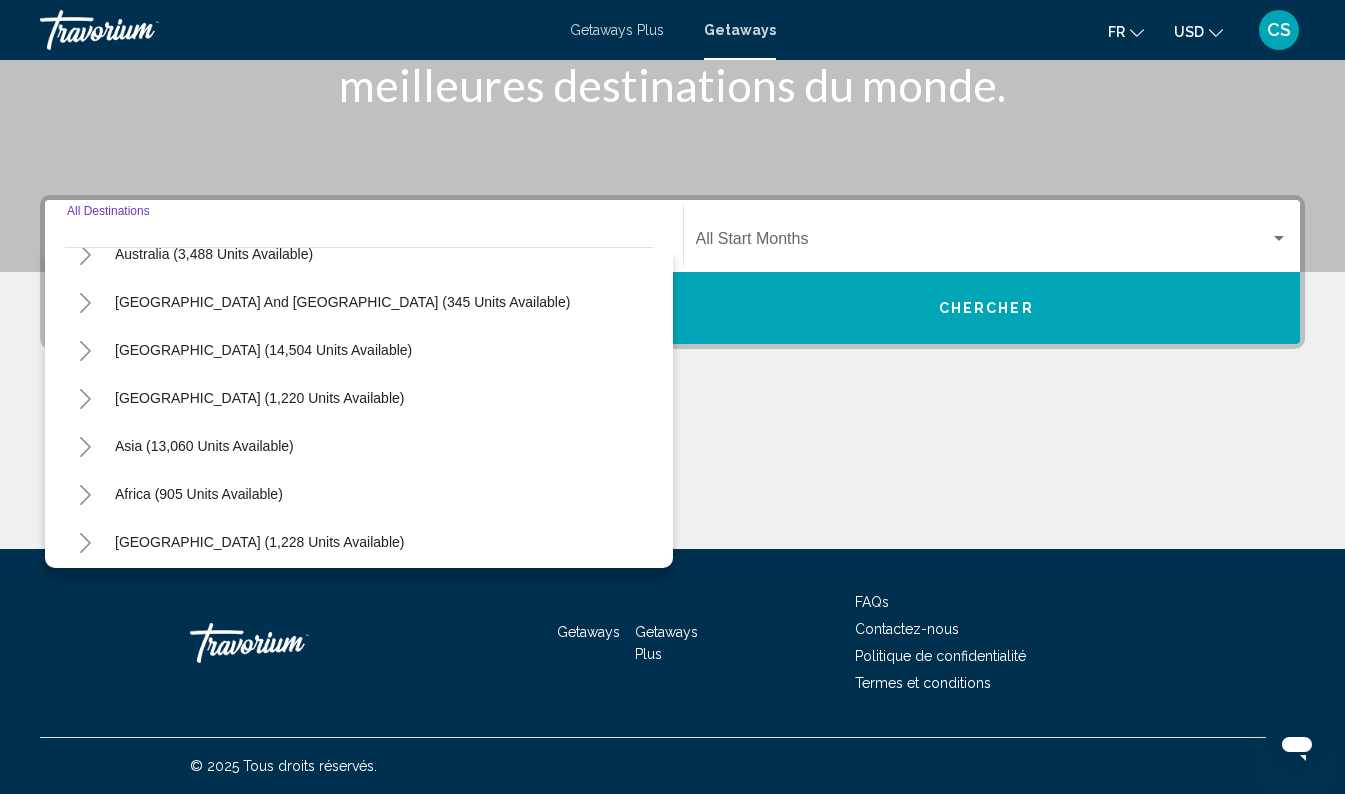 click 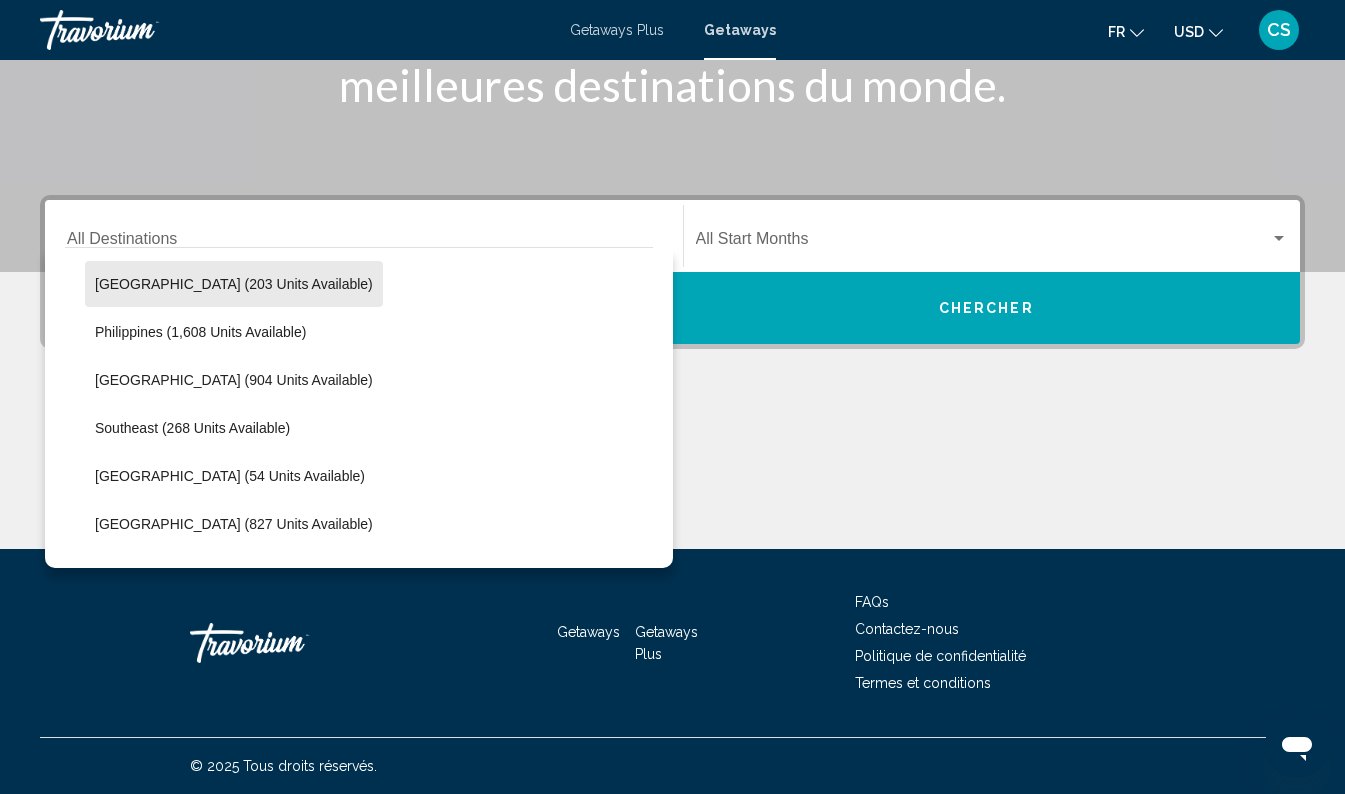 scroll, scrollTop: 901, scrollLeft: 0, axis: vertical 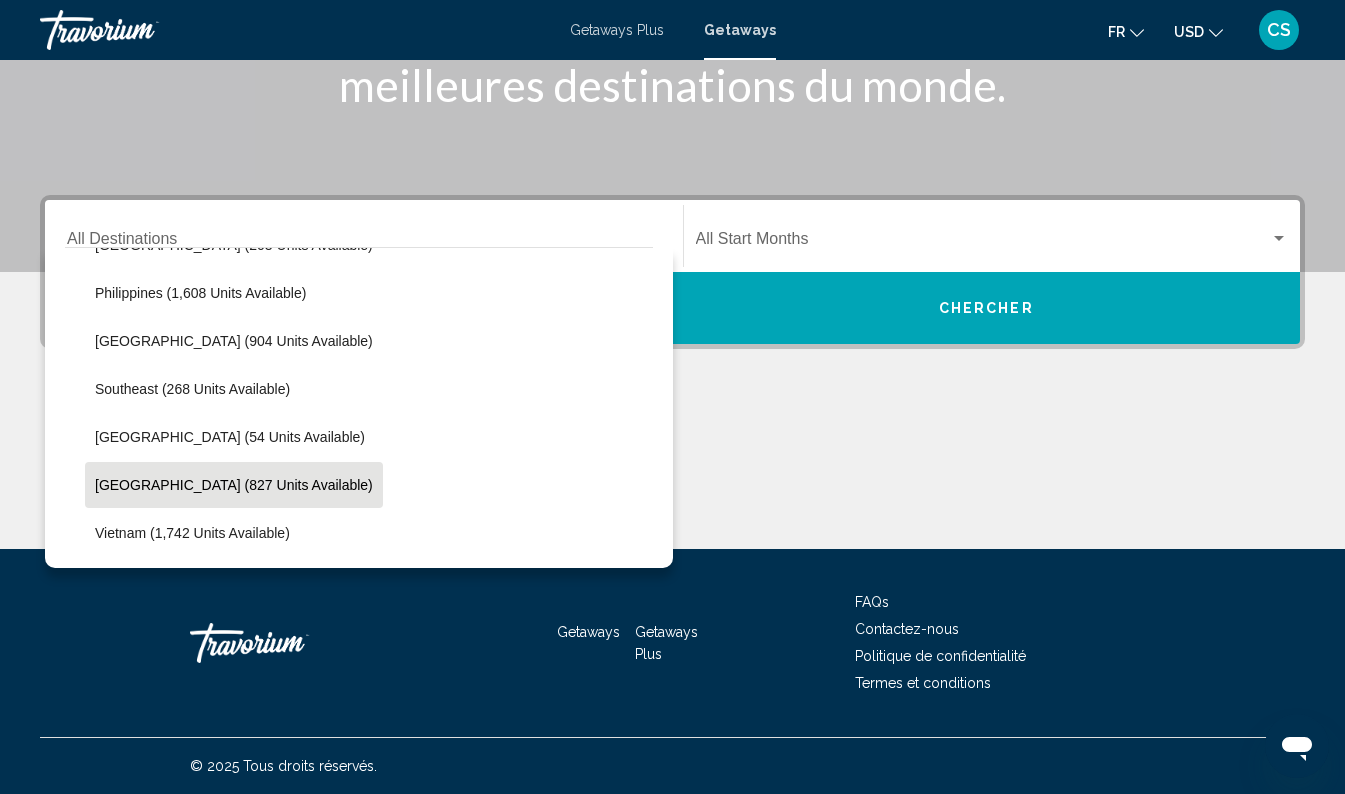 click on "Thailand (827 units available)" 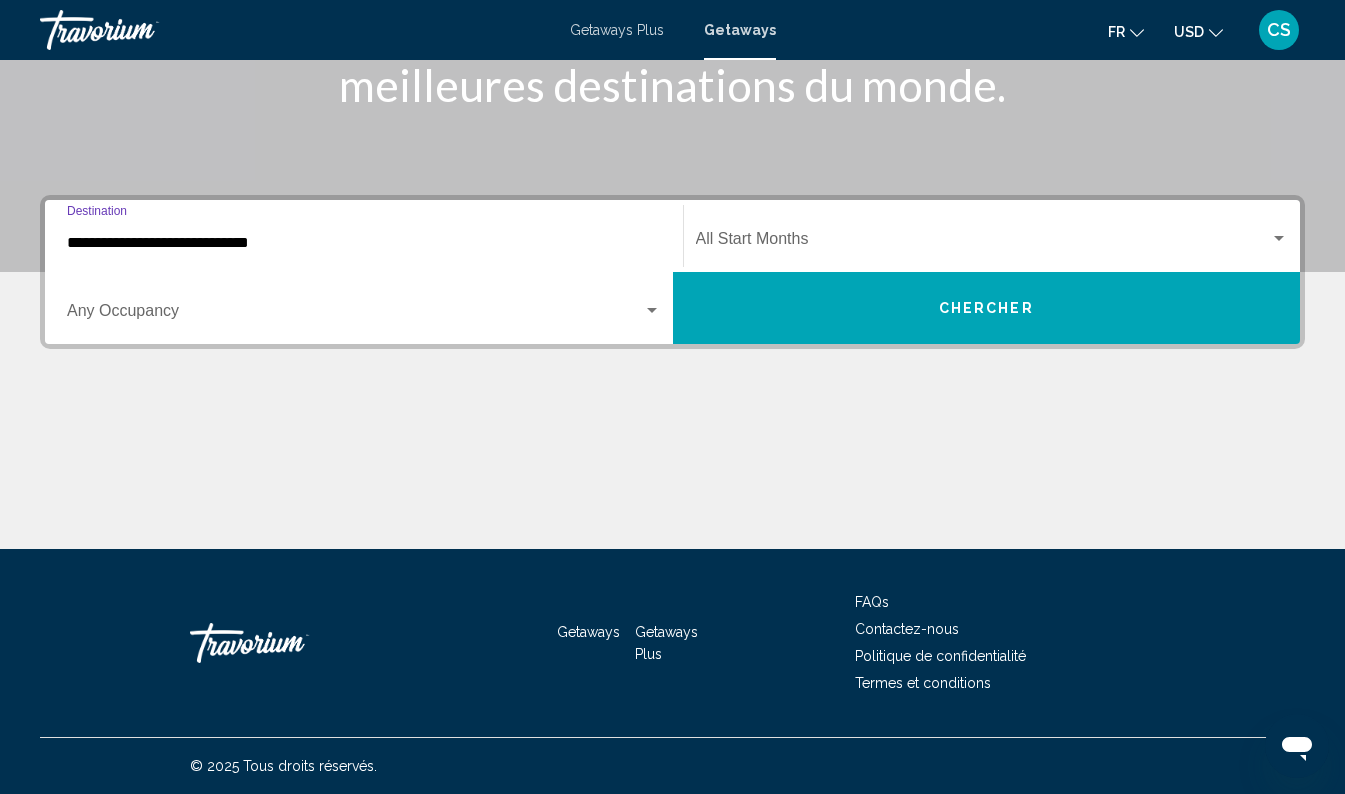 click at bounding box center [983, 243] 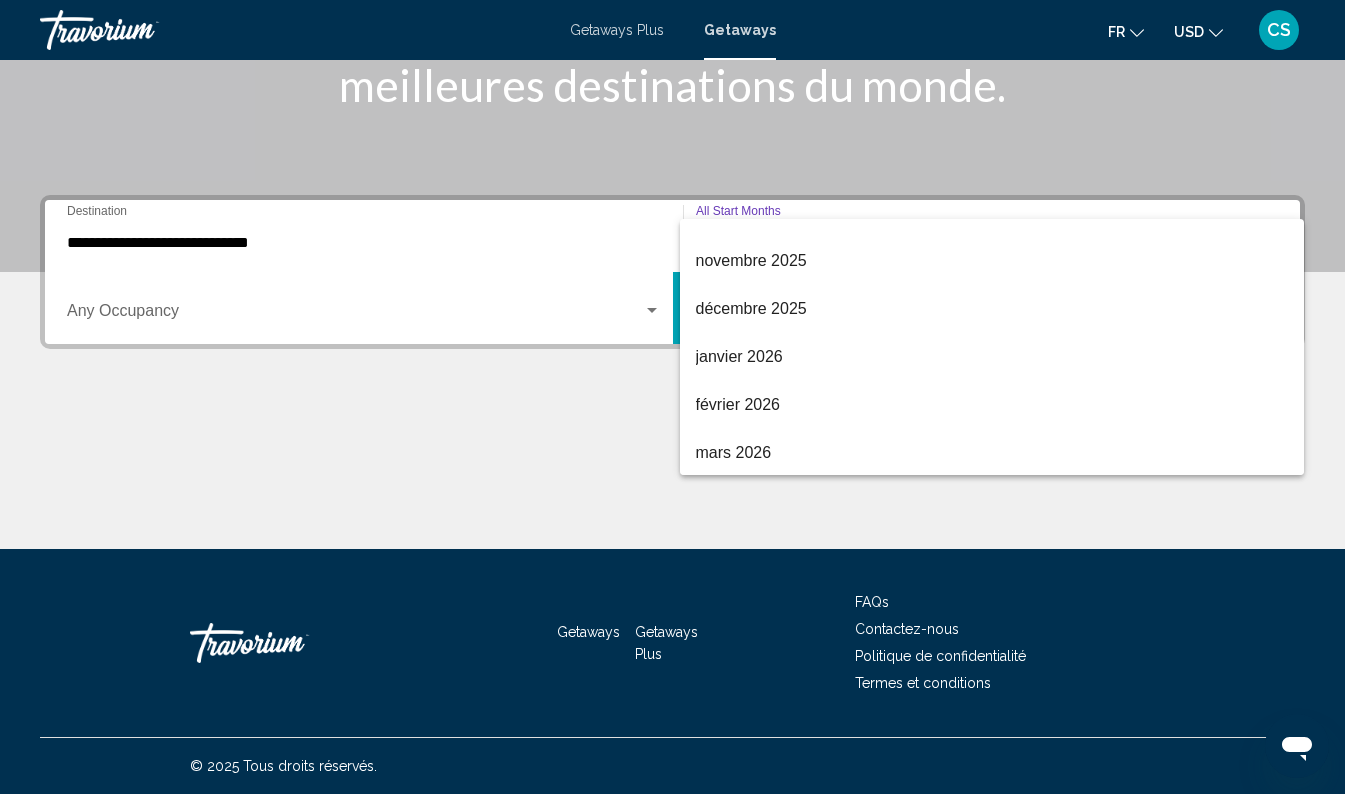 scroll, scrollTop: 221, scrollLeft: 0, axis: vertical 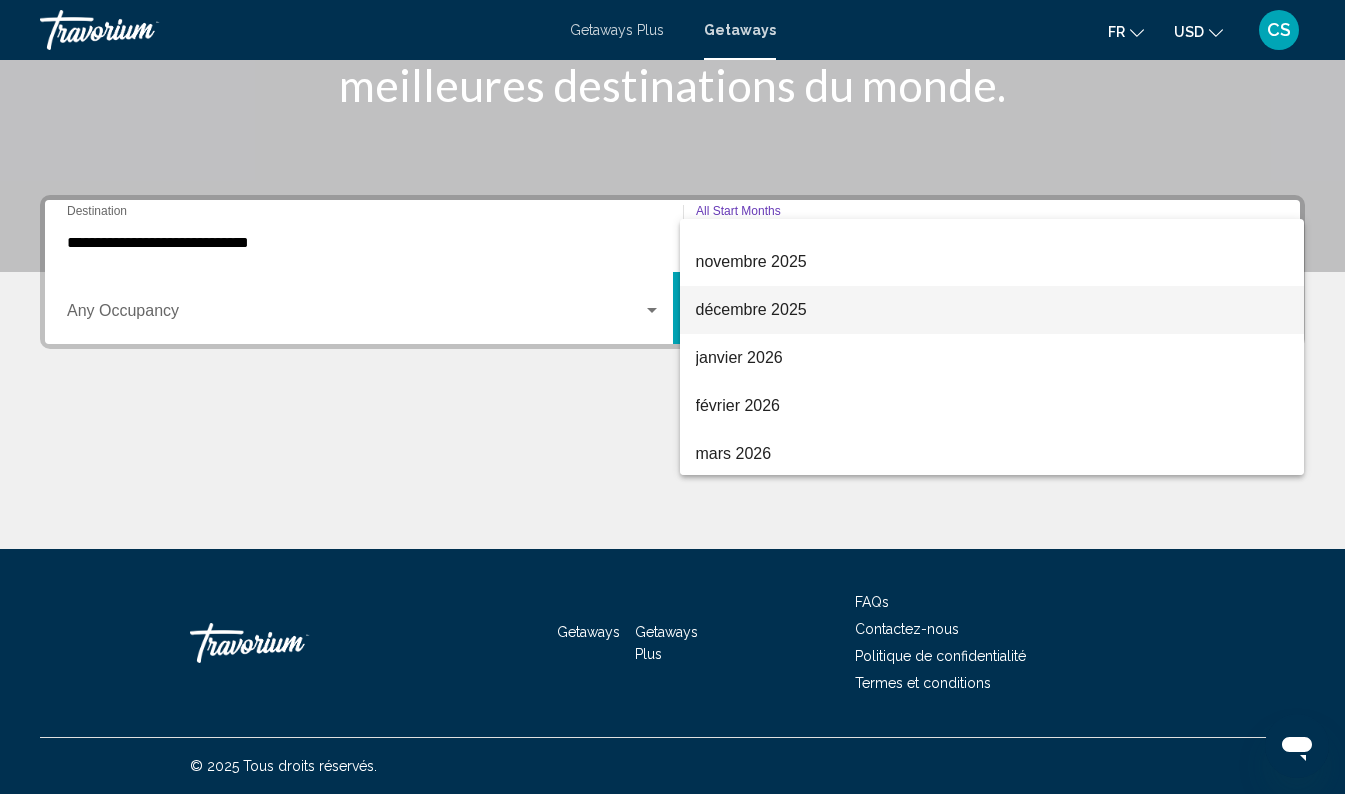 click on "décembre 2025" at bounding box center [992, 310] 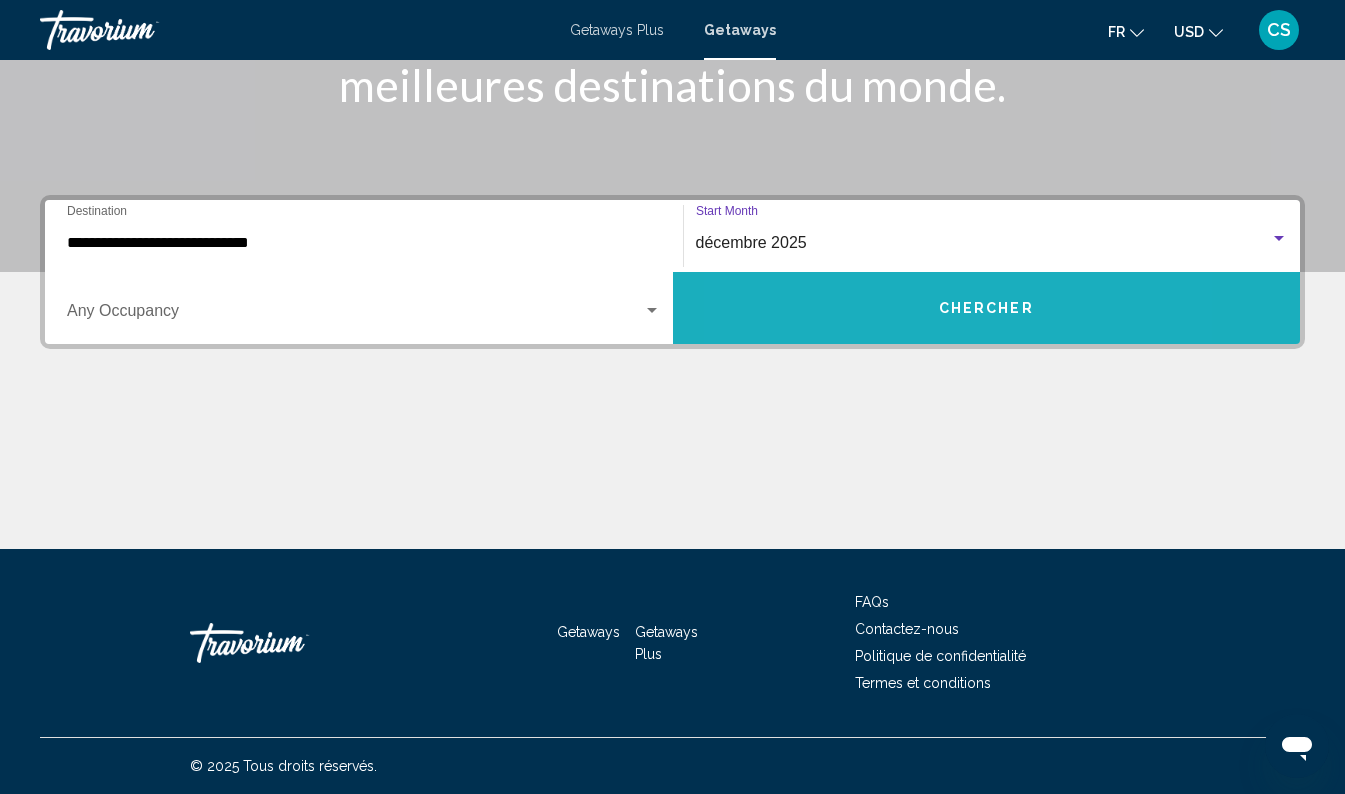 click on "Chercher" at bounding box center [987, 308] 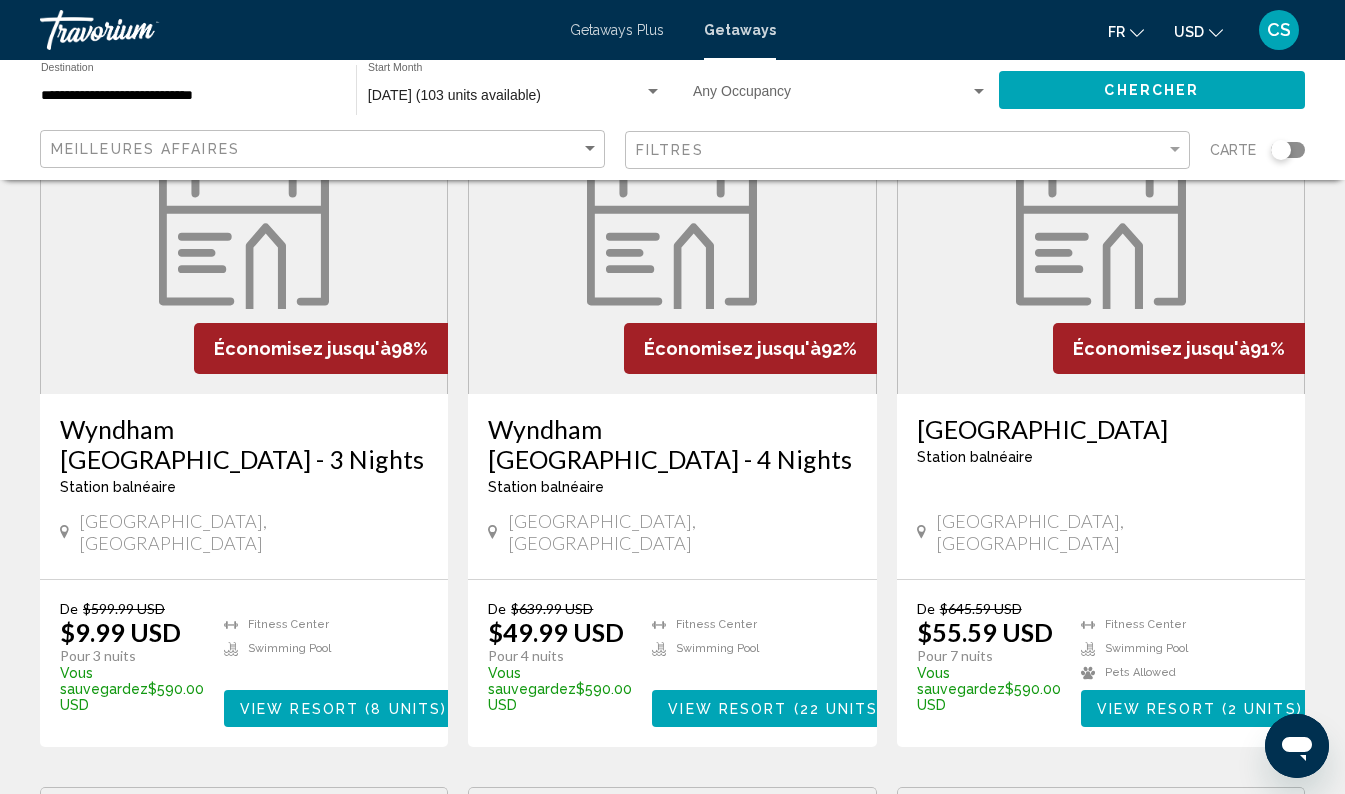 scroll, scrollTop: 198, scrollLeft: 0, axis: vertical 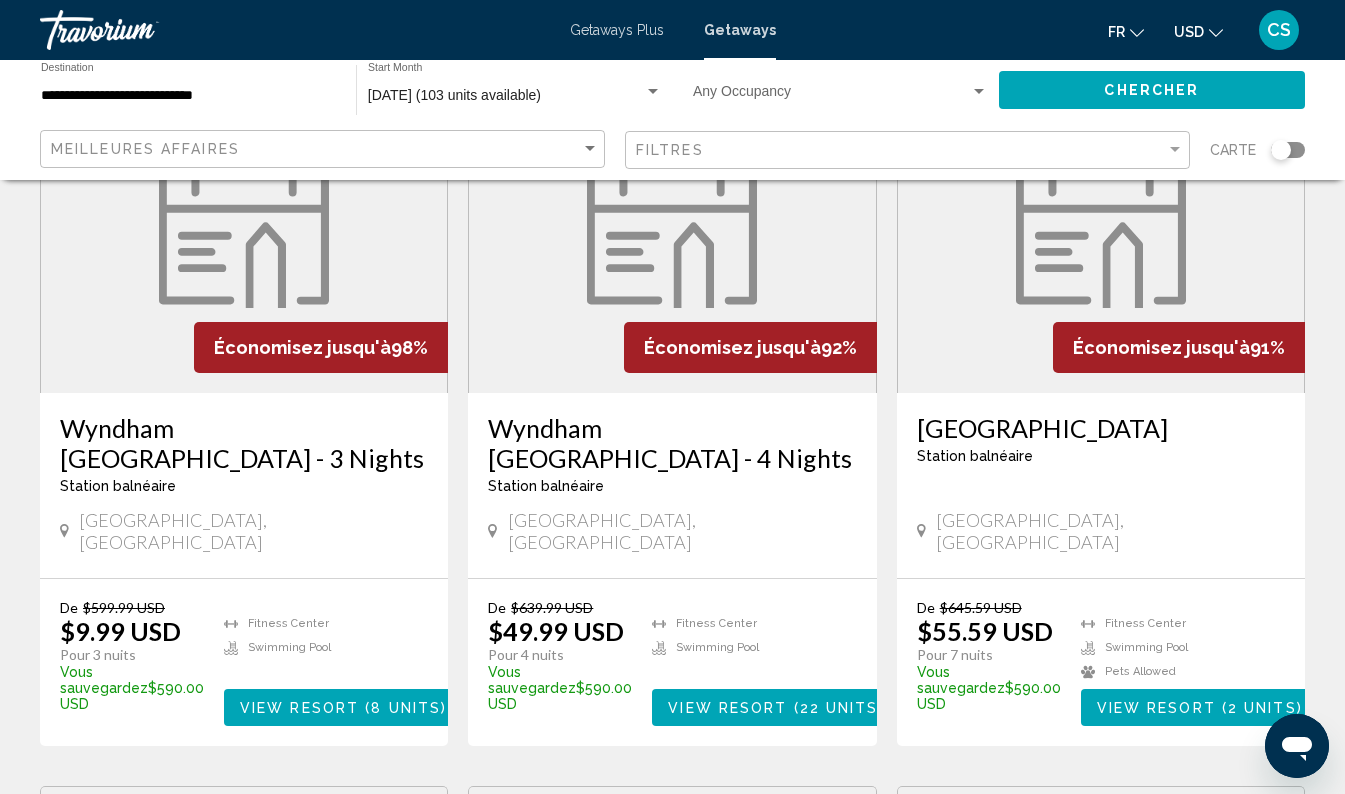 click on "Wyndham Hua Hin Pranburi Resort  - 4 Nights" at bounding box center [672, 443] 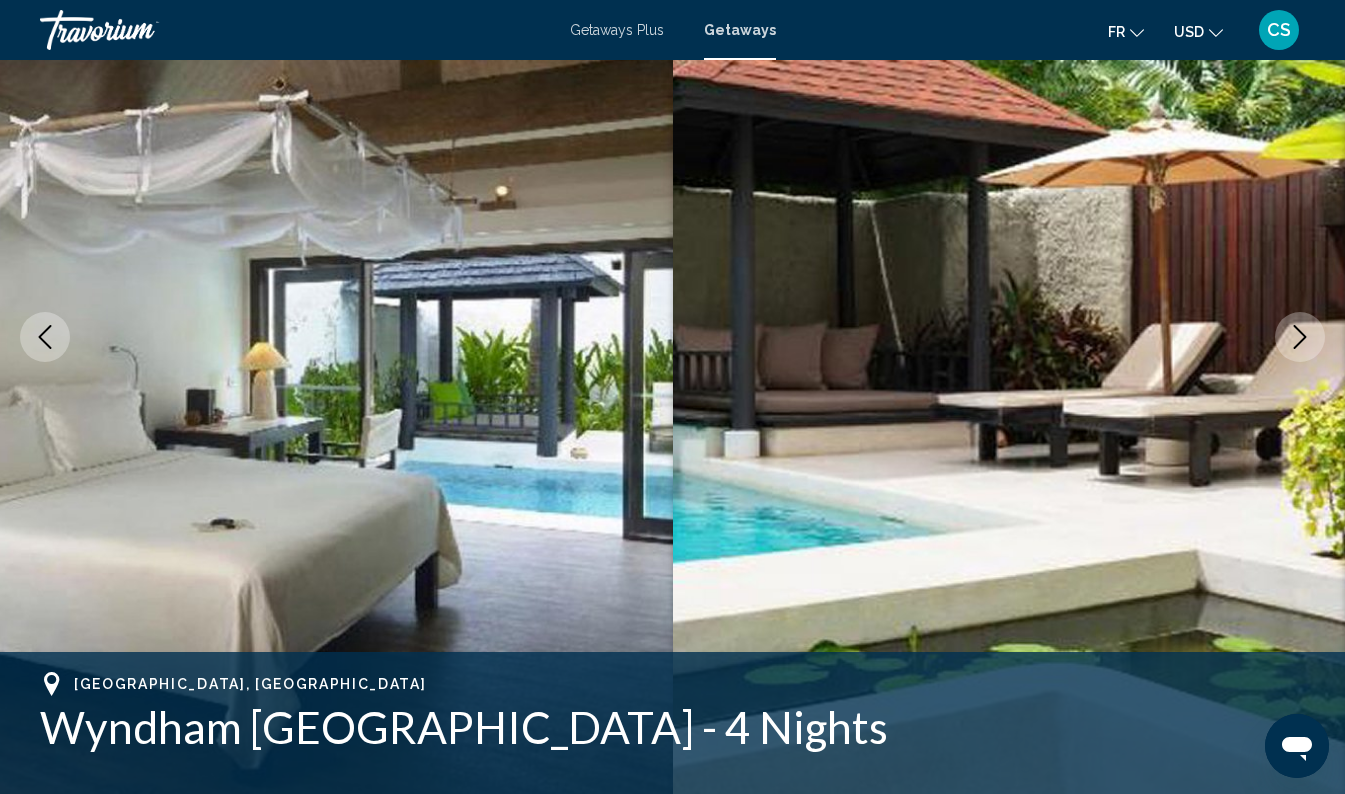 scroll, scrollTop: 138, scrollLeft: 0, axis: vertical 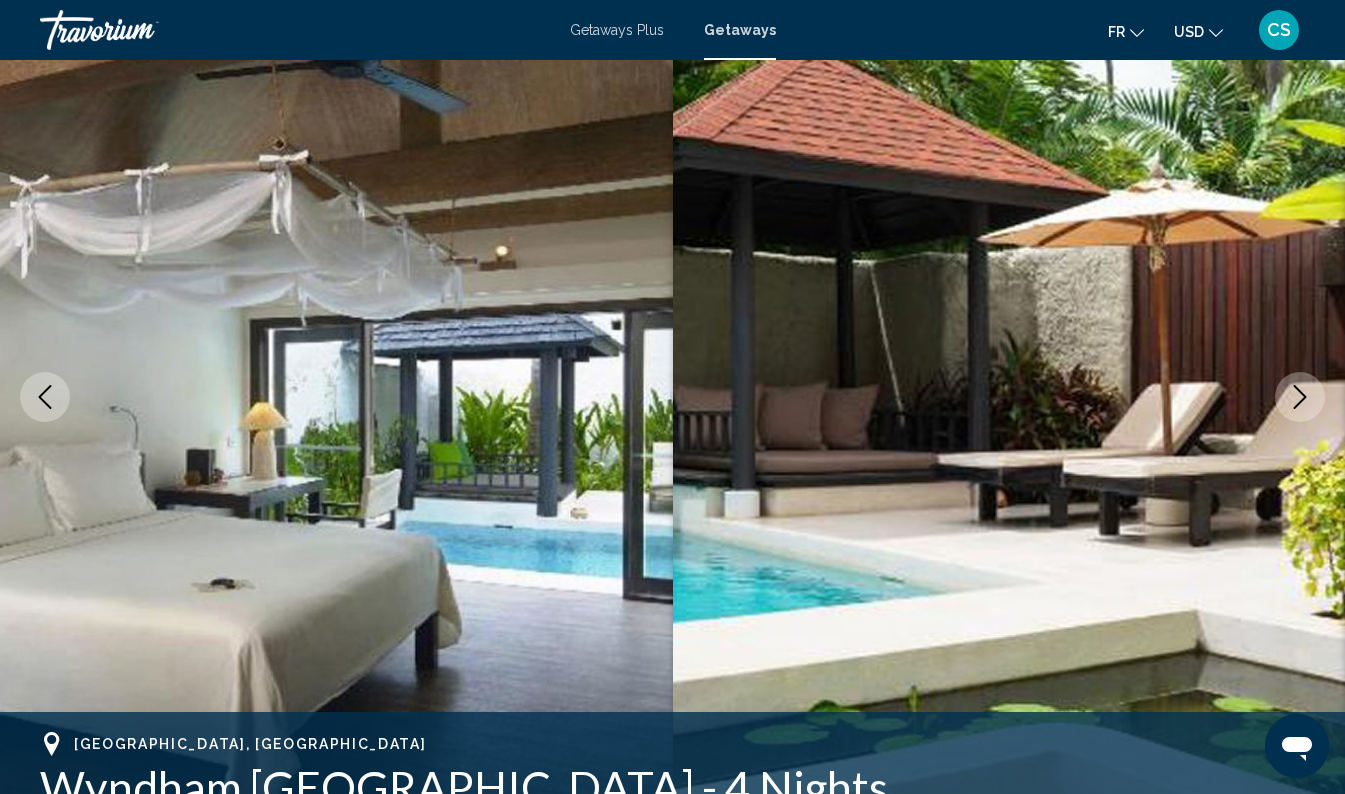 click 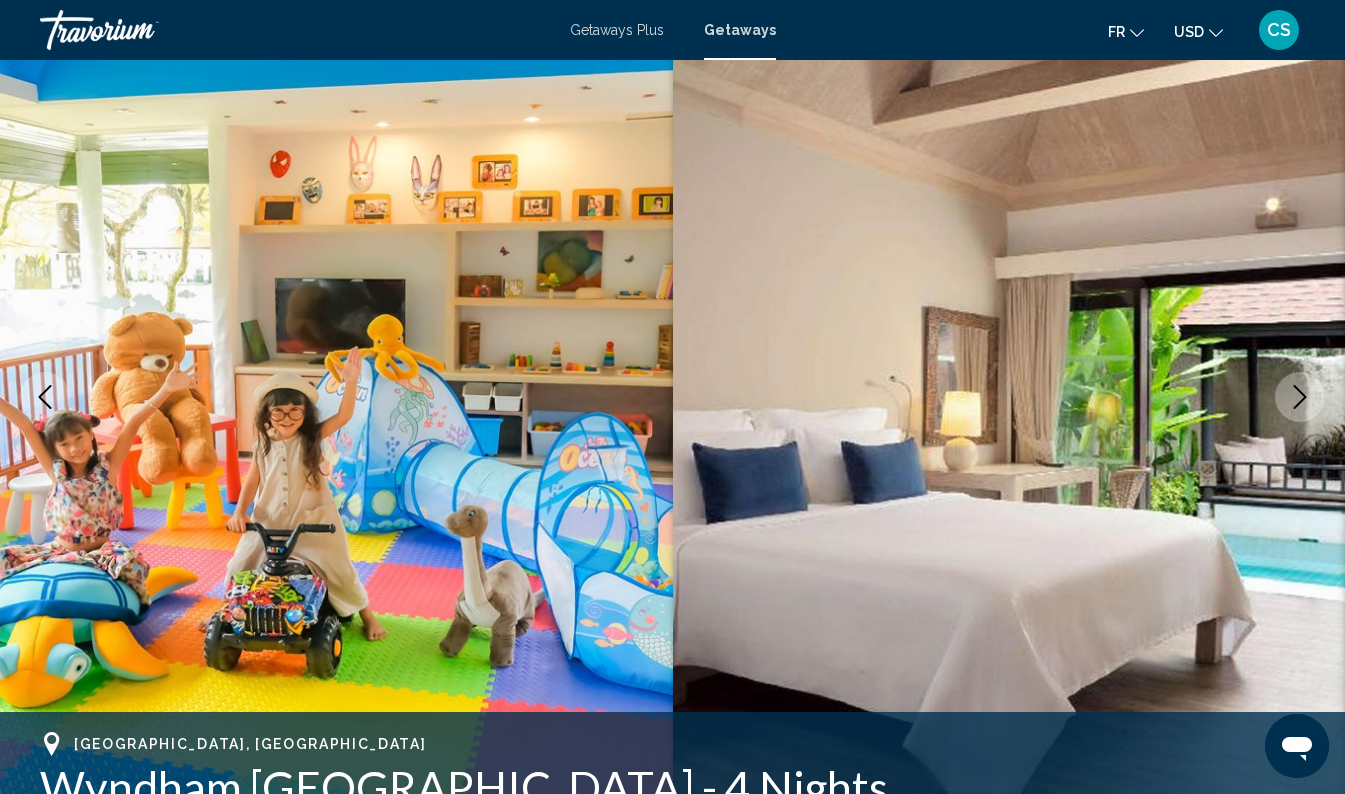 click 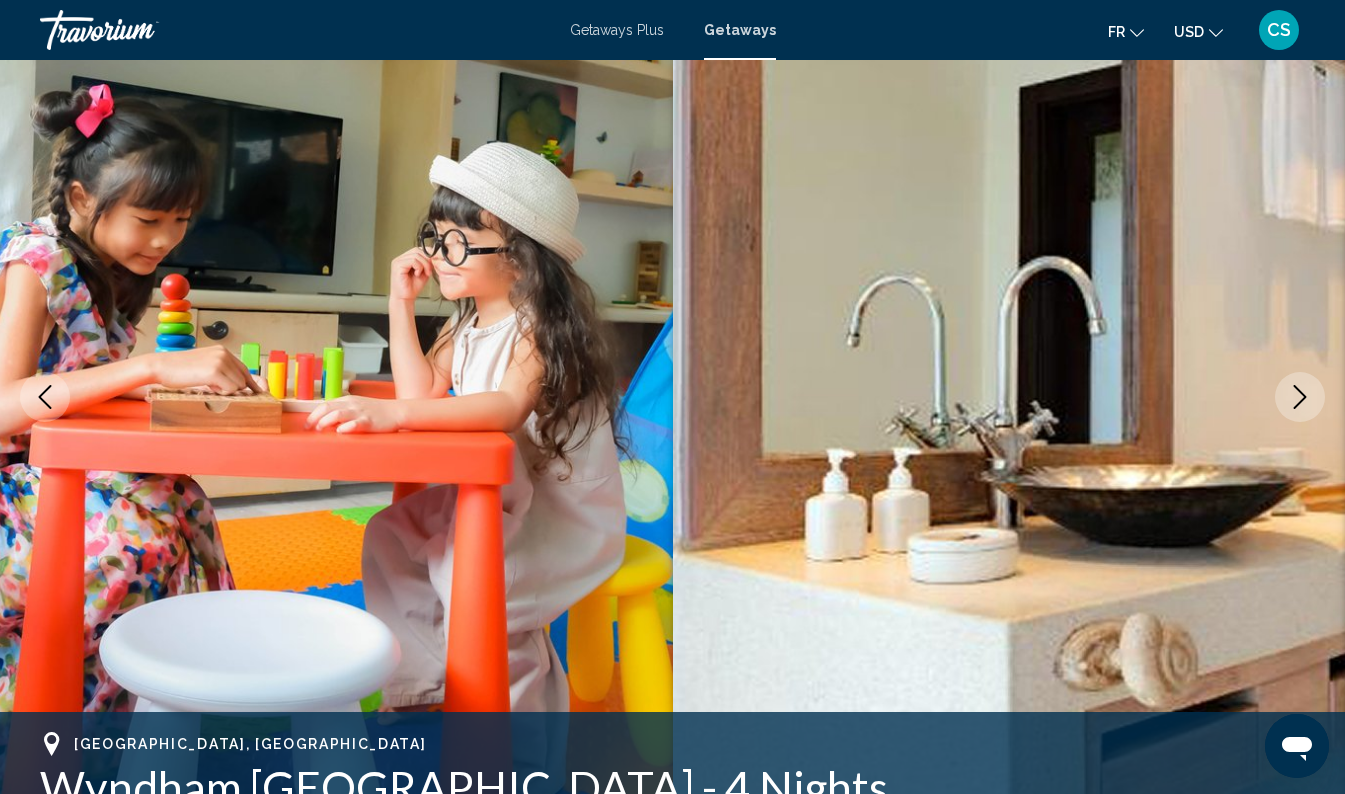 click 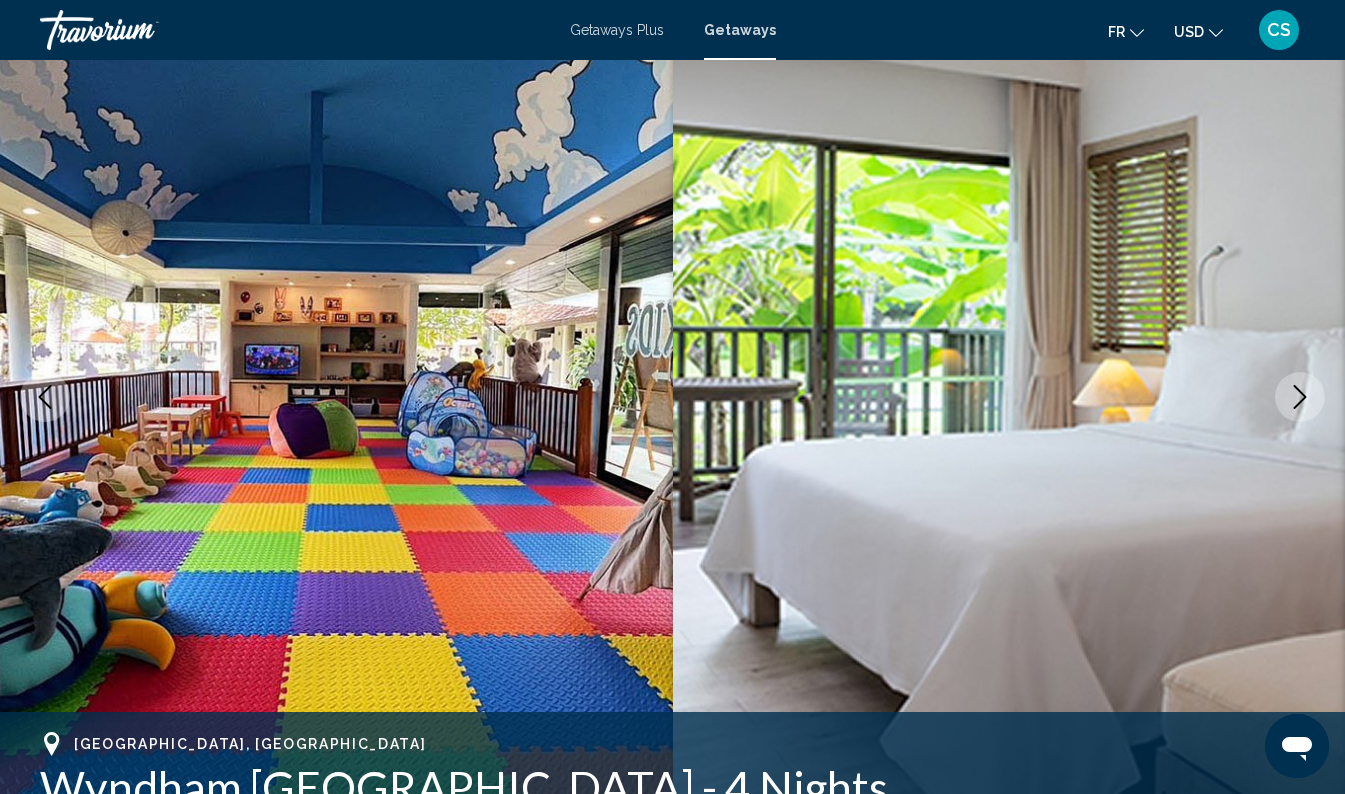 click 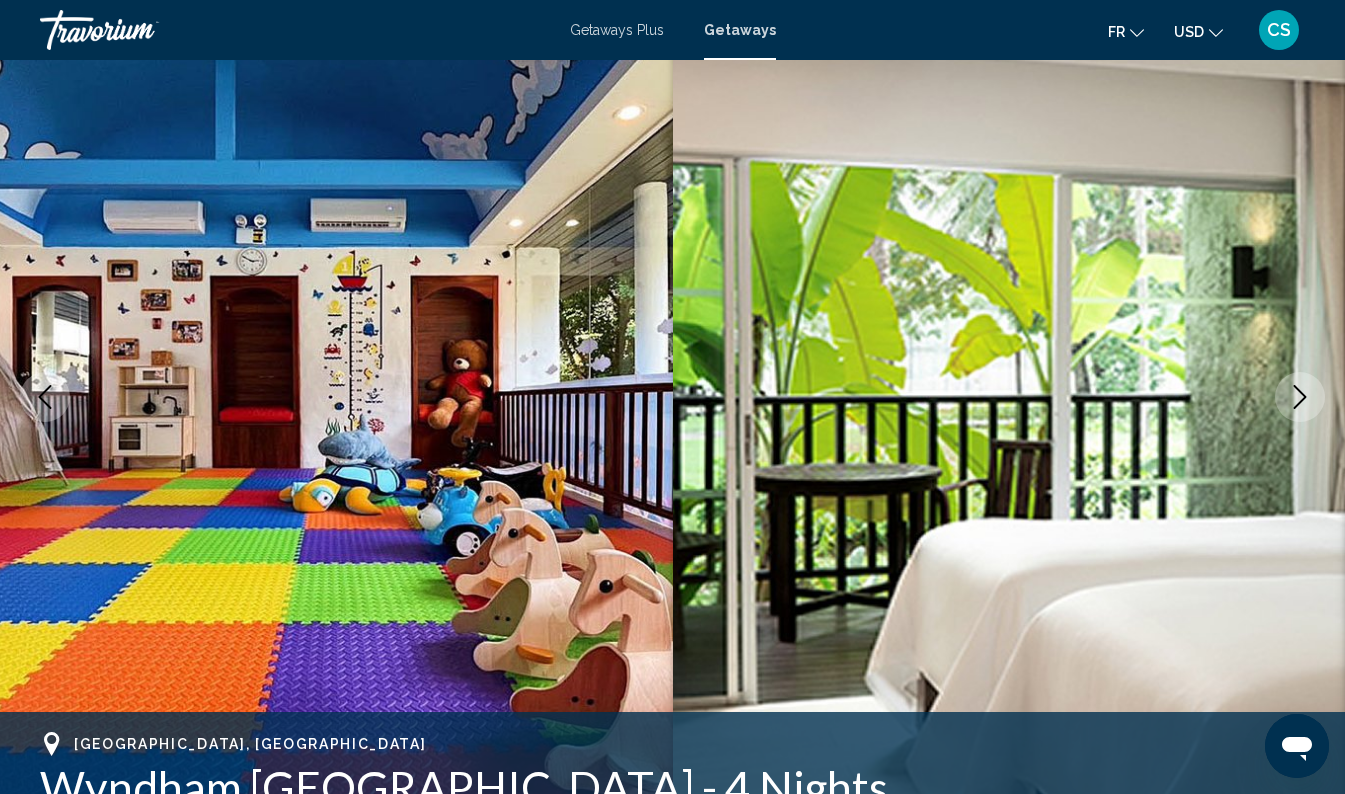 click 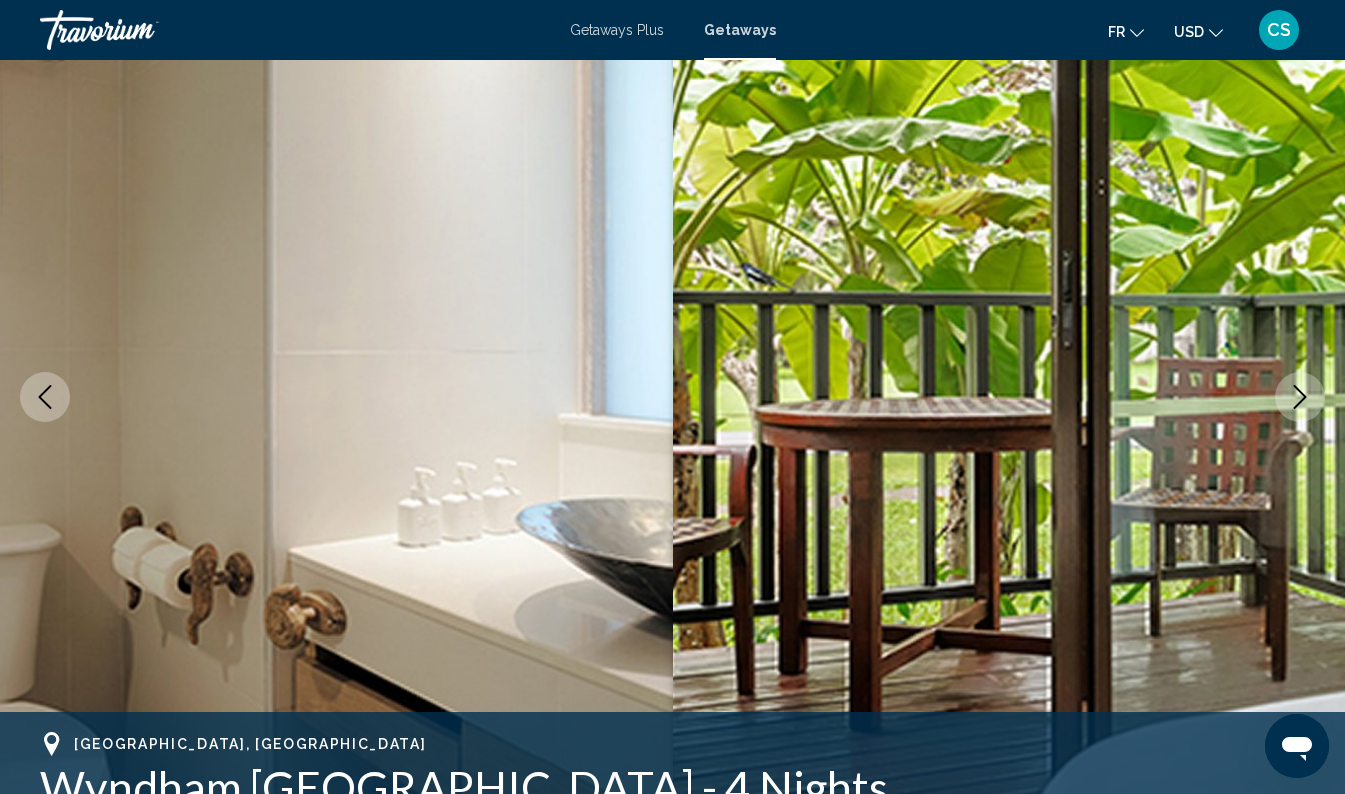 click 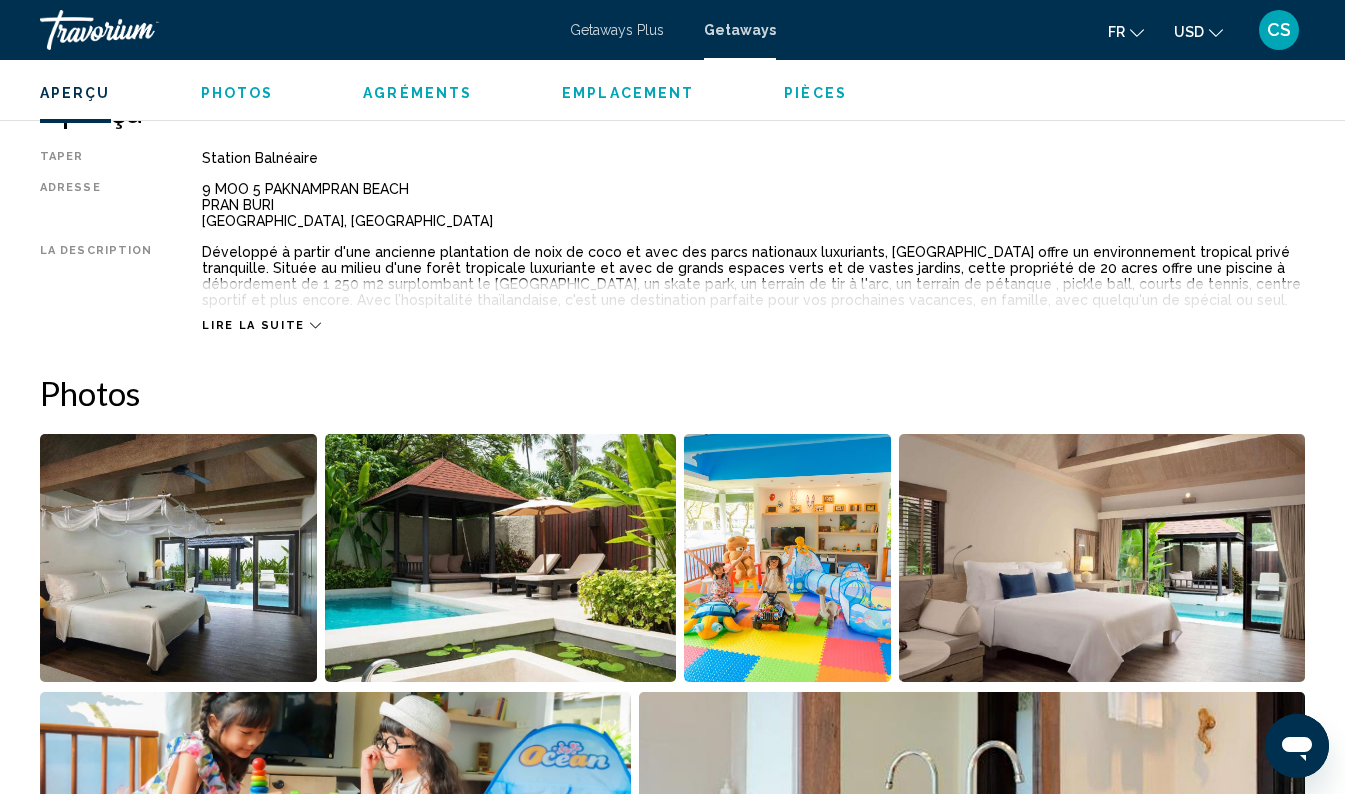 scroll, scrollTop: 1022, scrollLeft: 0, axis: vertical 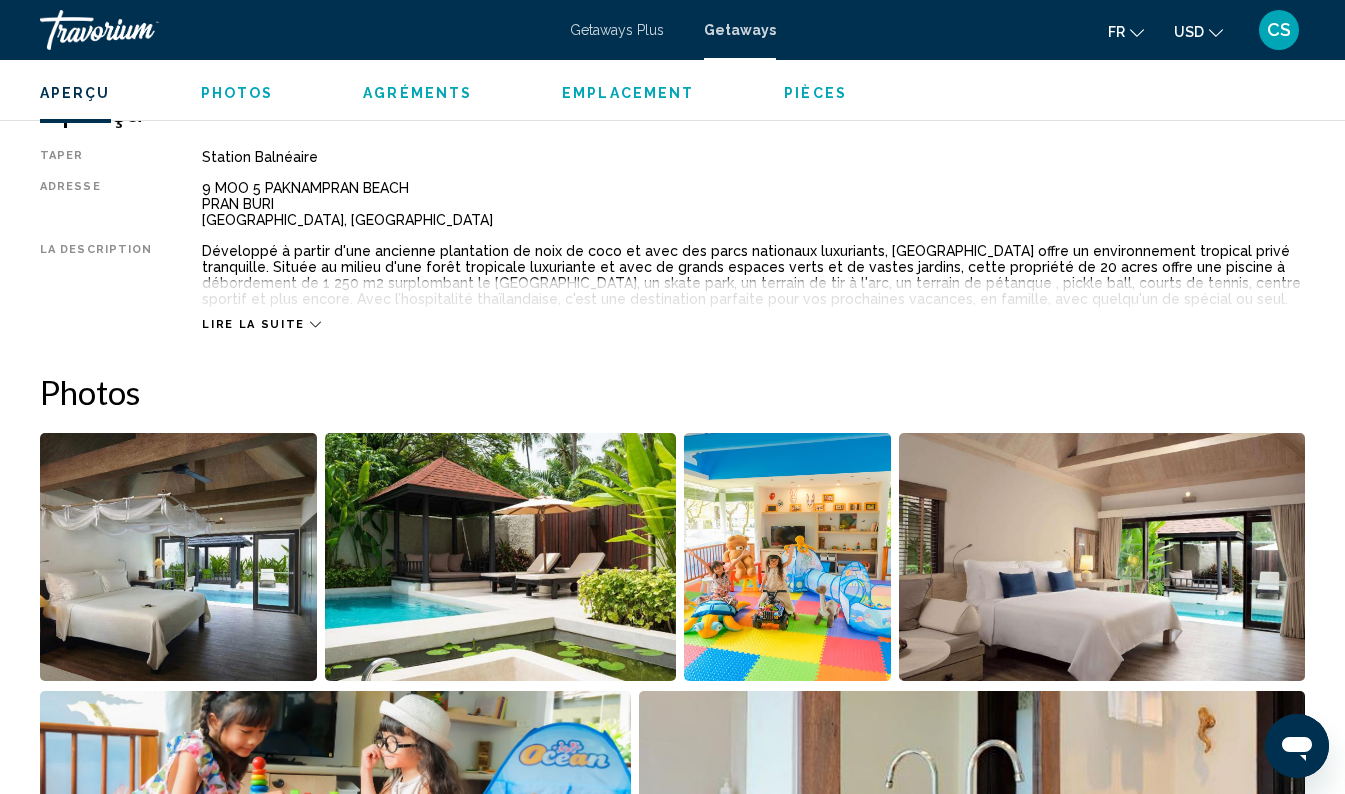 click 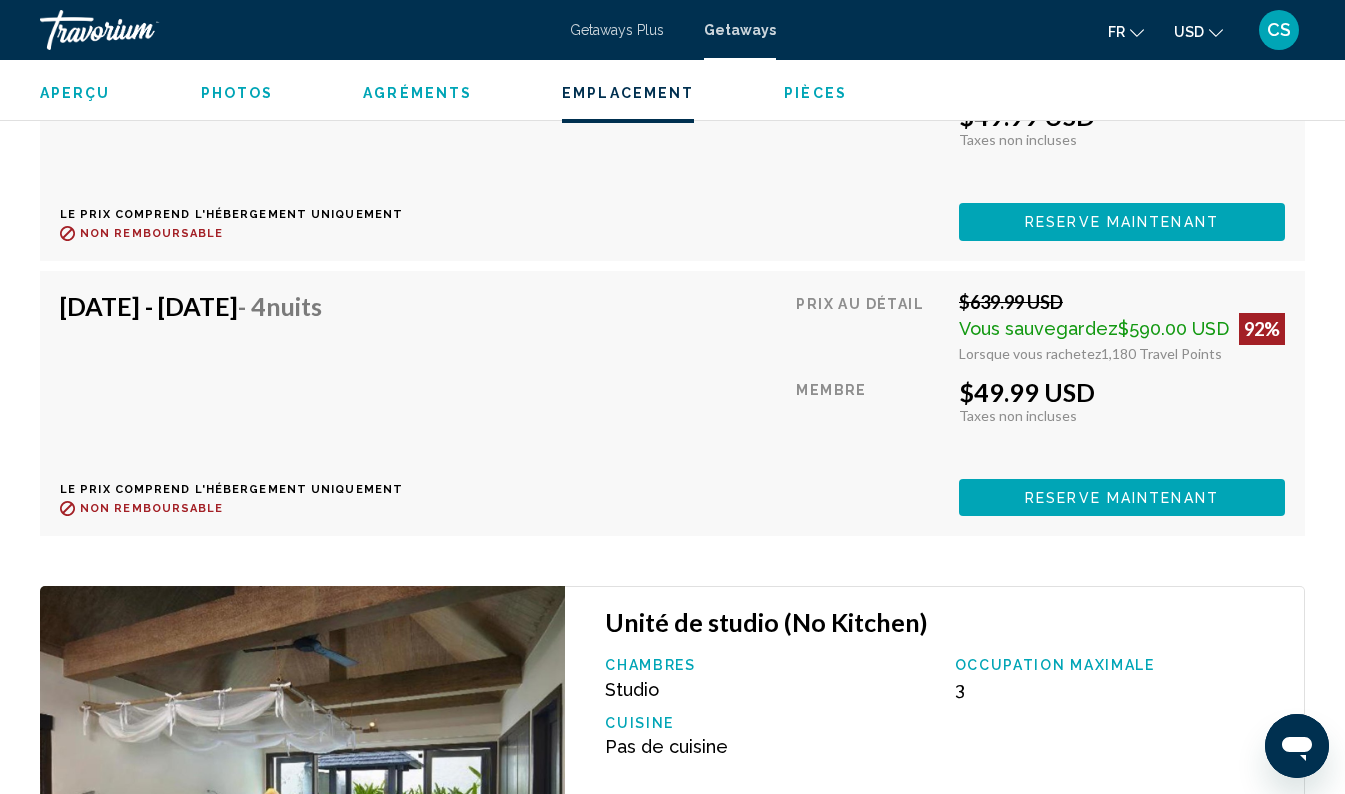 scroll, scrollTop: 4032, scrollLeft: 0, axis: vertical 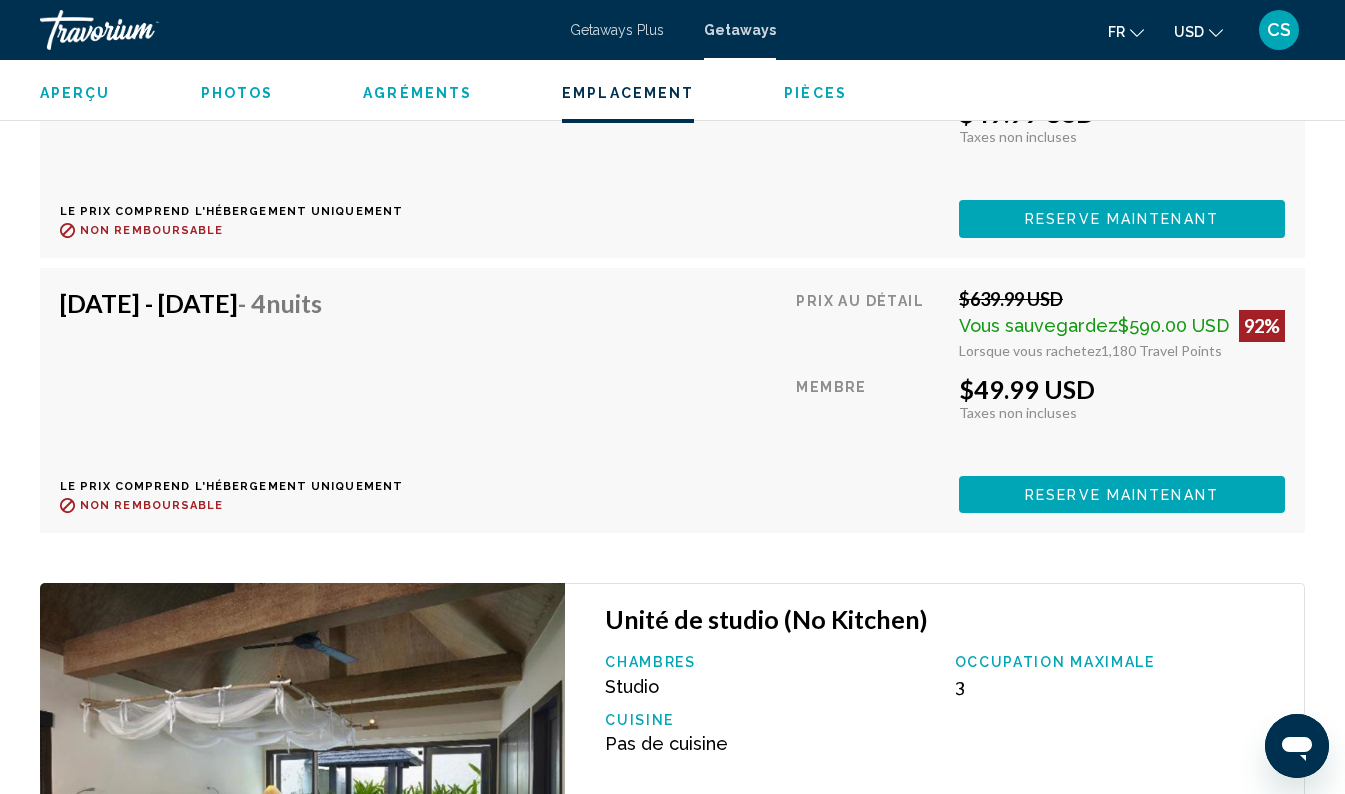 click on "Taxes incluses Taxes non incluses" at bounding box center [1122, 412] 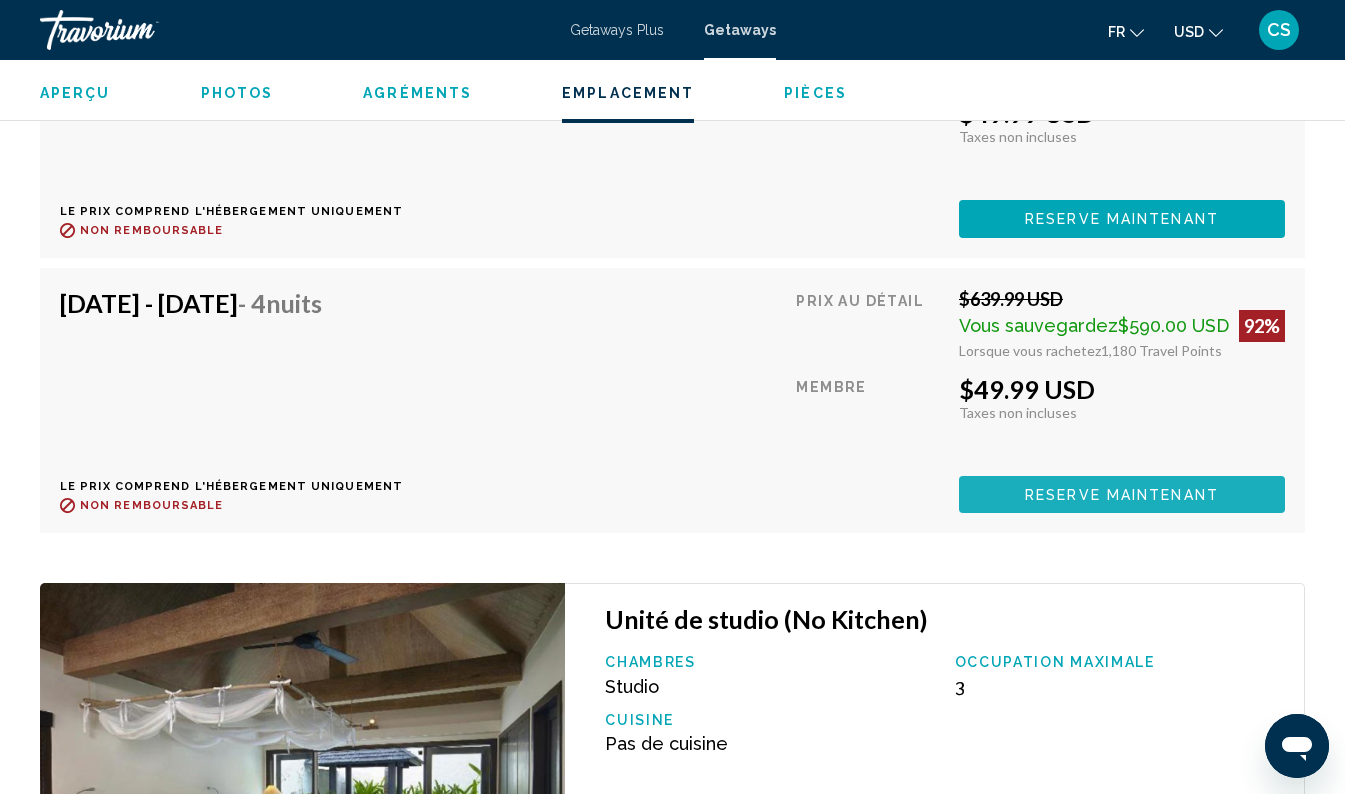 click on "Reserve maintenant" at bounding box center [1122, -56] 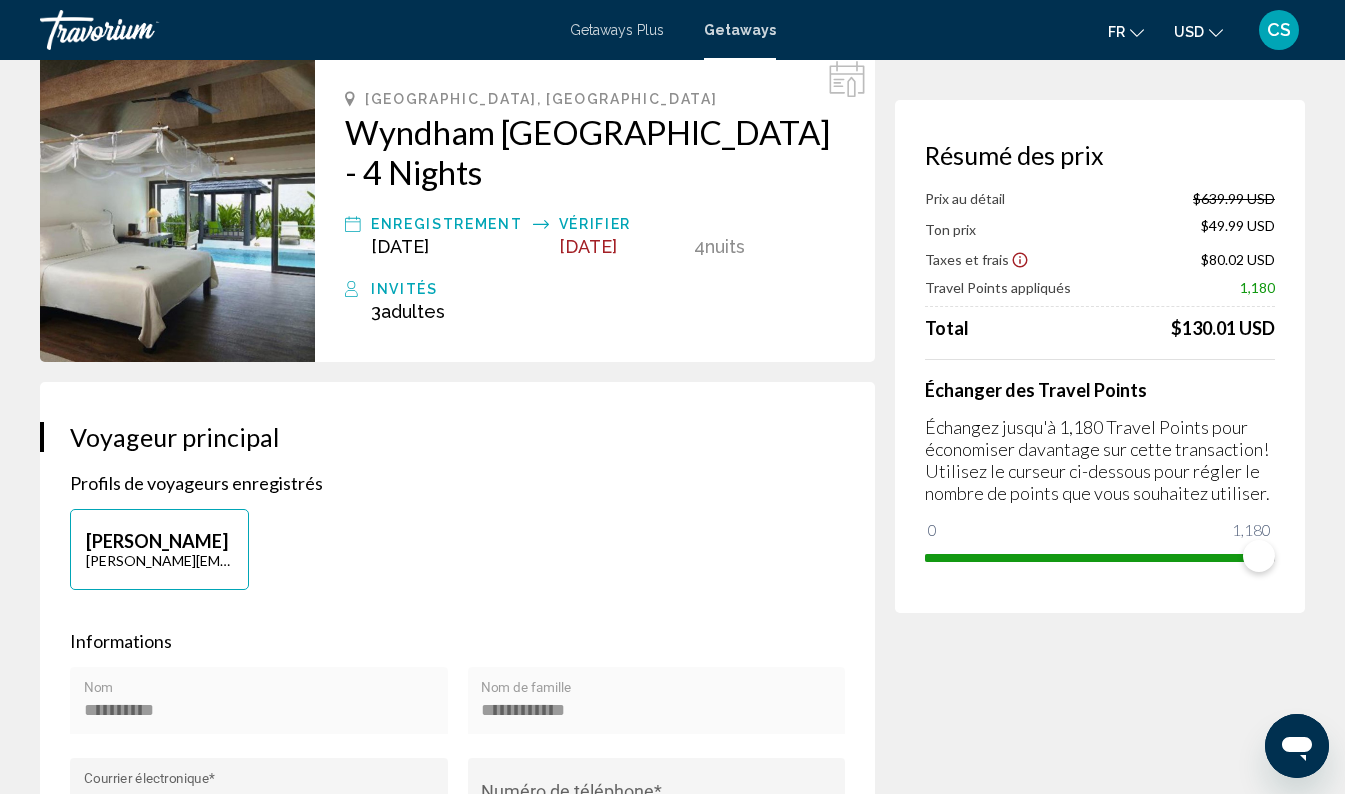 scroll, scrollTop: 0, scrollLeft: 0, axis: both 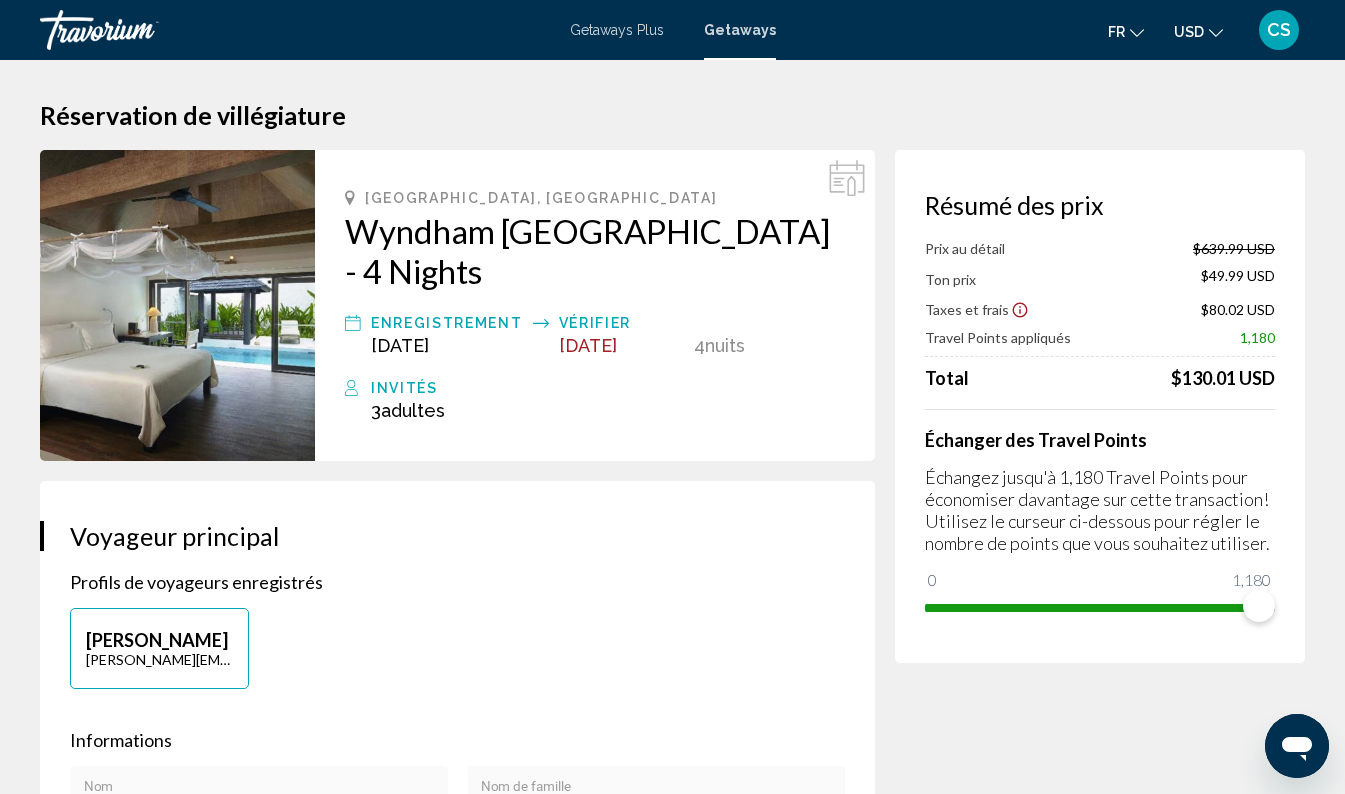 click on "USD
USD ($) MXN (Mex$) CAD (Can$) GBP (£) EUR (€) AUD (A$) NZD (NZ$) CNY (CN¥)" 